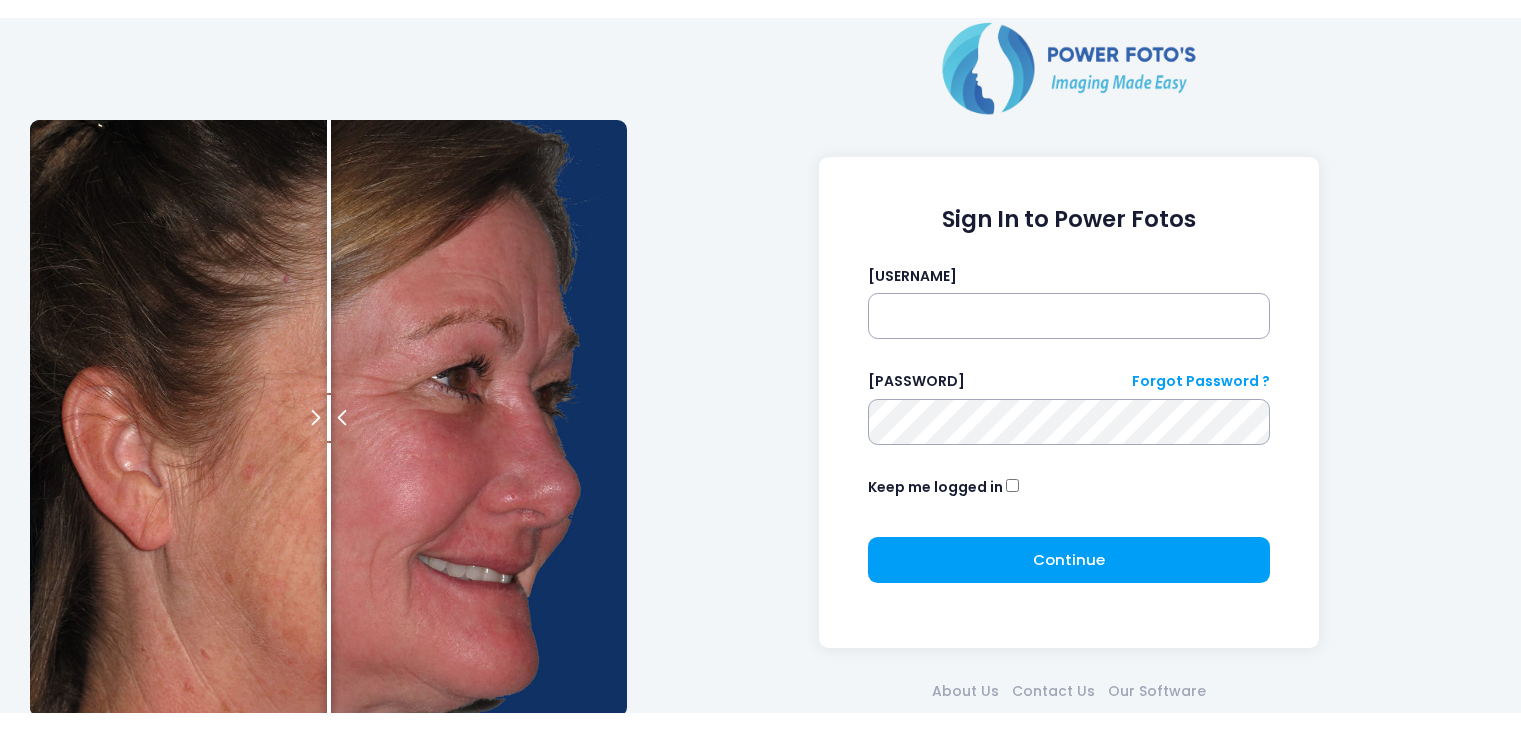 scroll, scrollTop: 0, scrollLeft: 0, axis: both 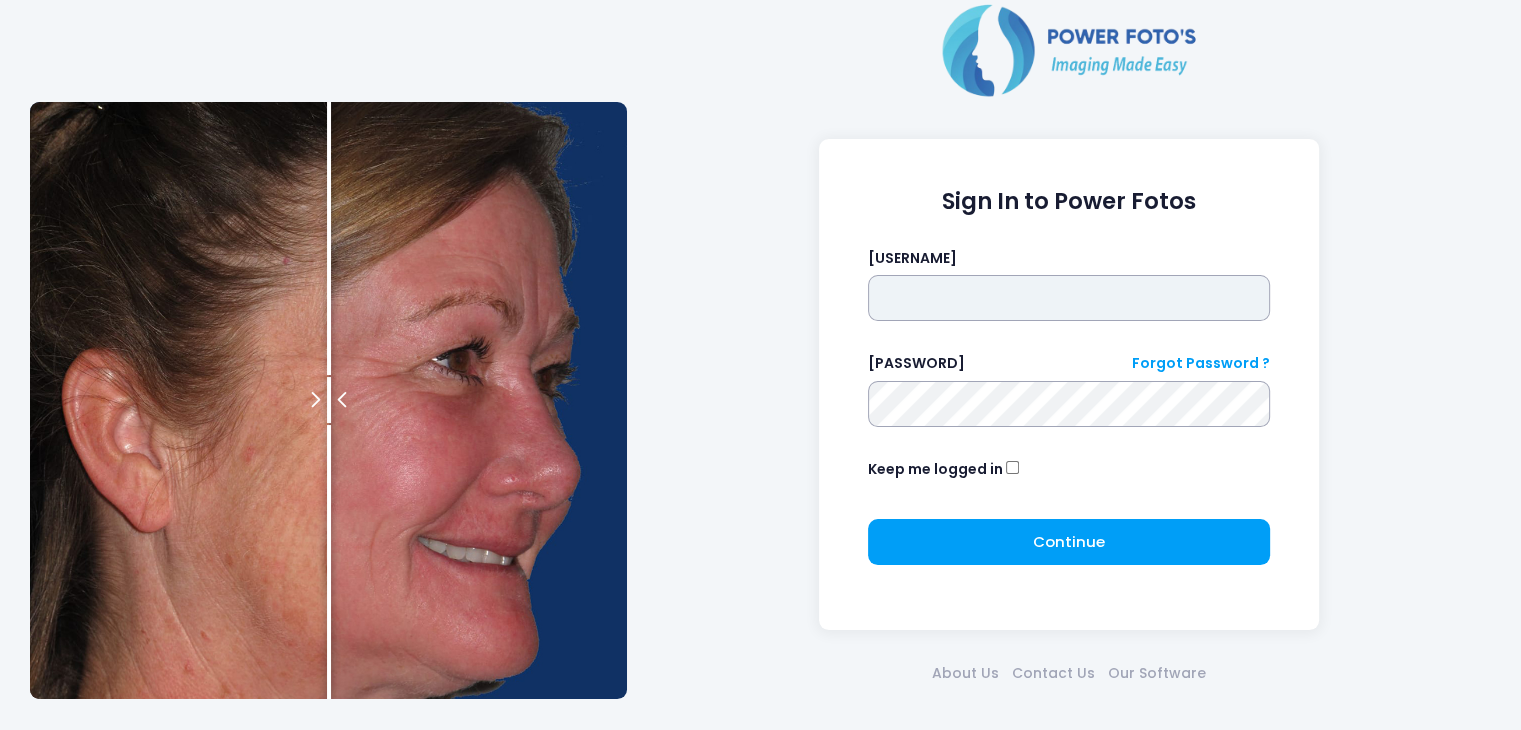 type on "*****" 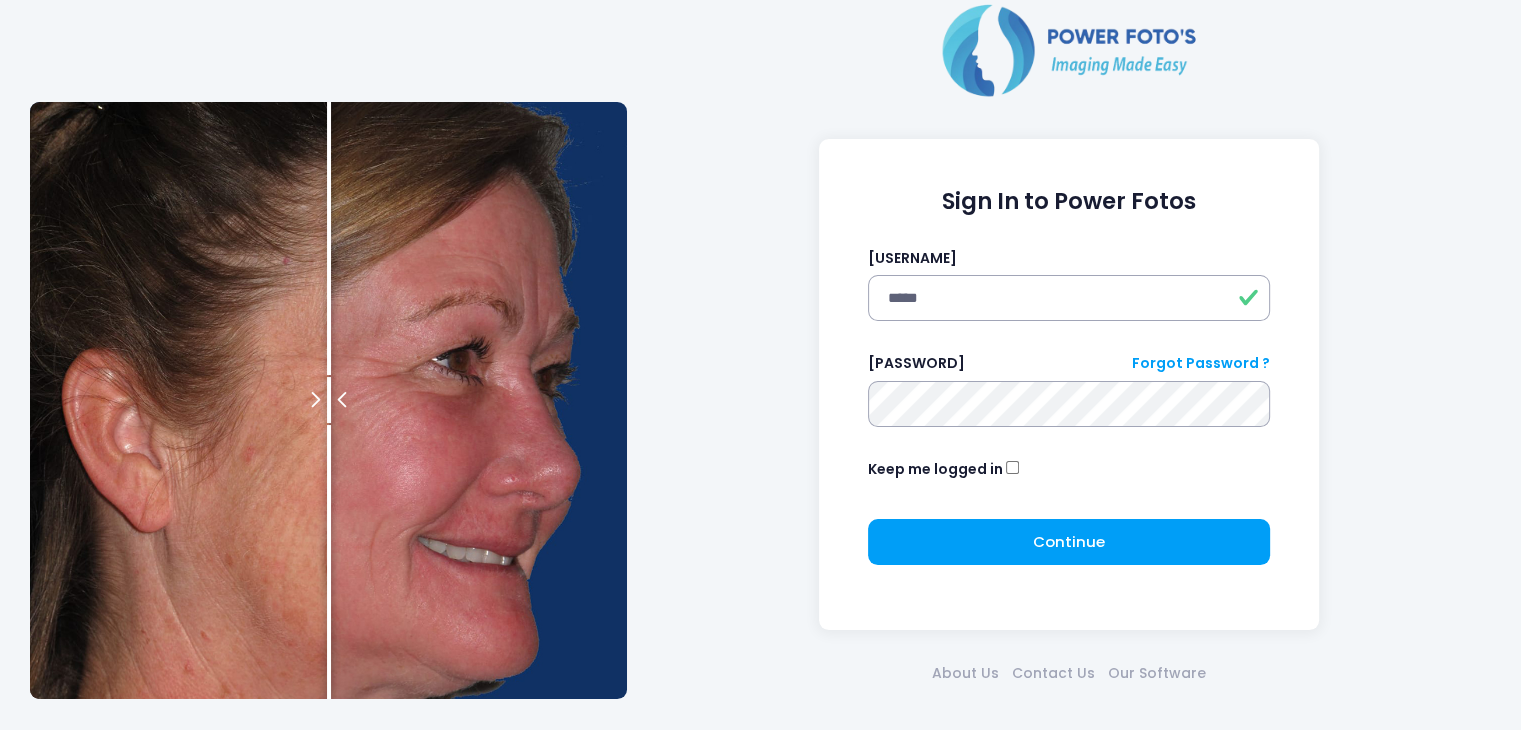 click on "Sign In to Power Fotos
[USERNAME]
*****
[PASSWORD]
Forgot Password ?
Keep me logged in
Continue
Please wait..." at bounding box center [1069, 385] 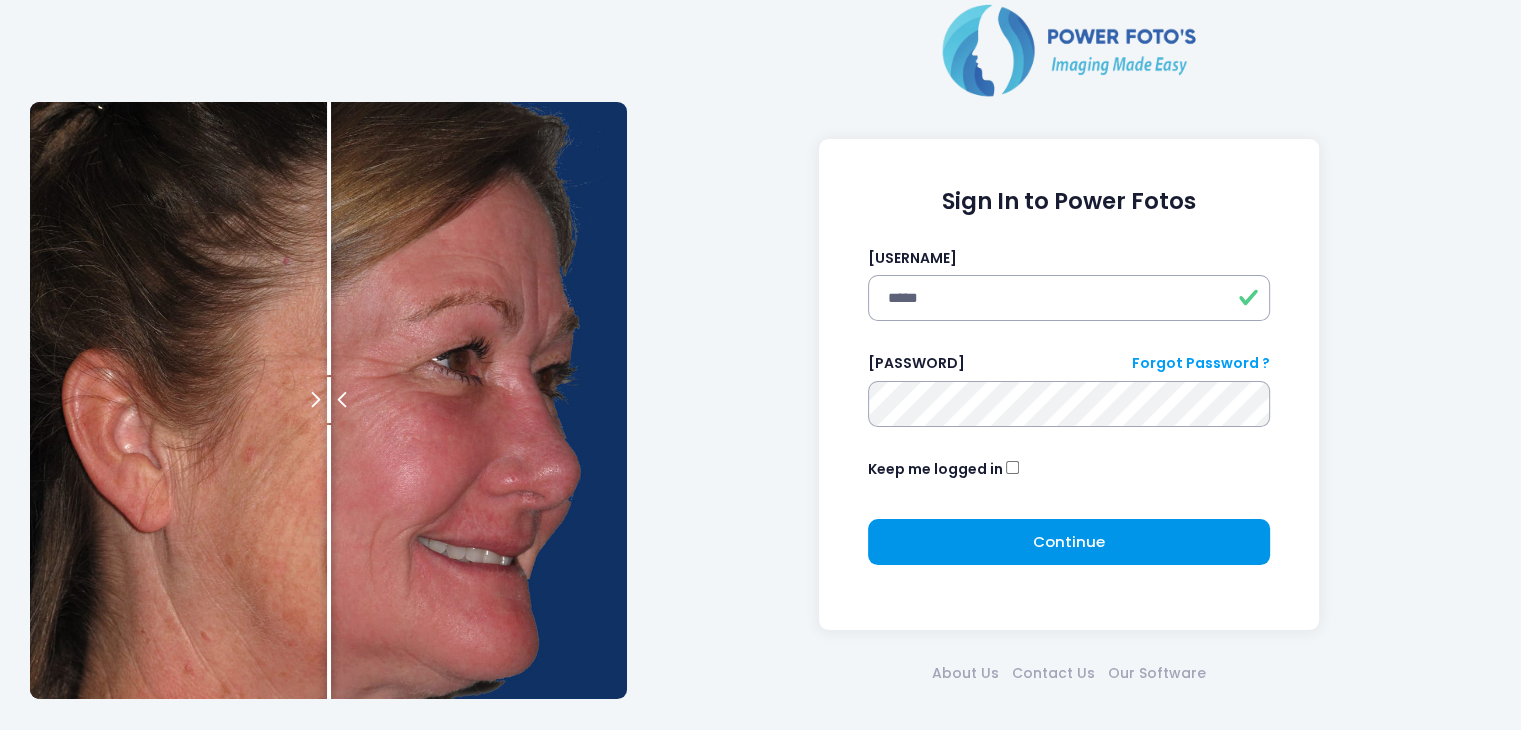 click on "Continue
Please wait..." at bounding box center [1069, 542] 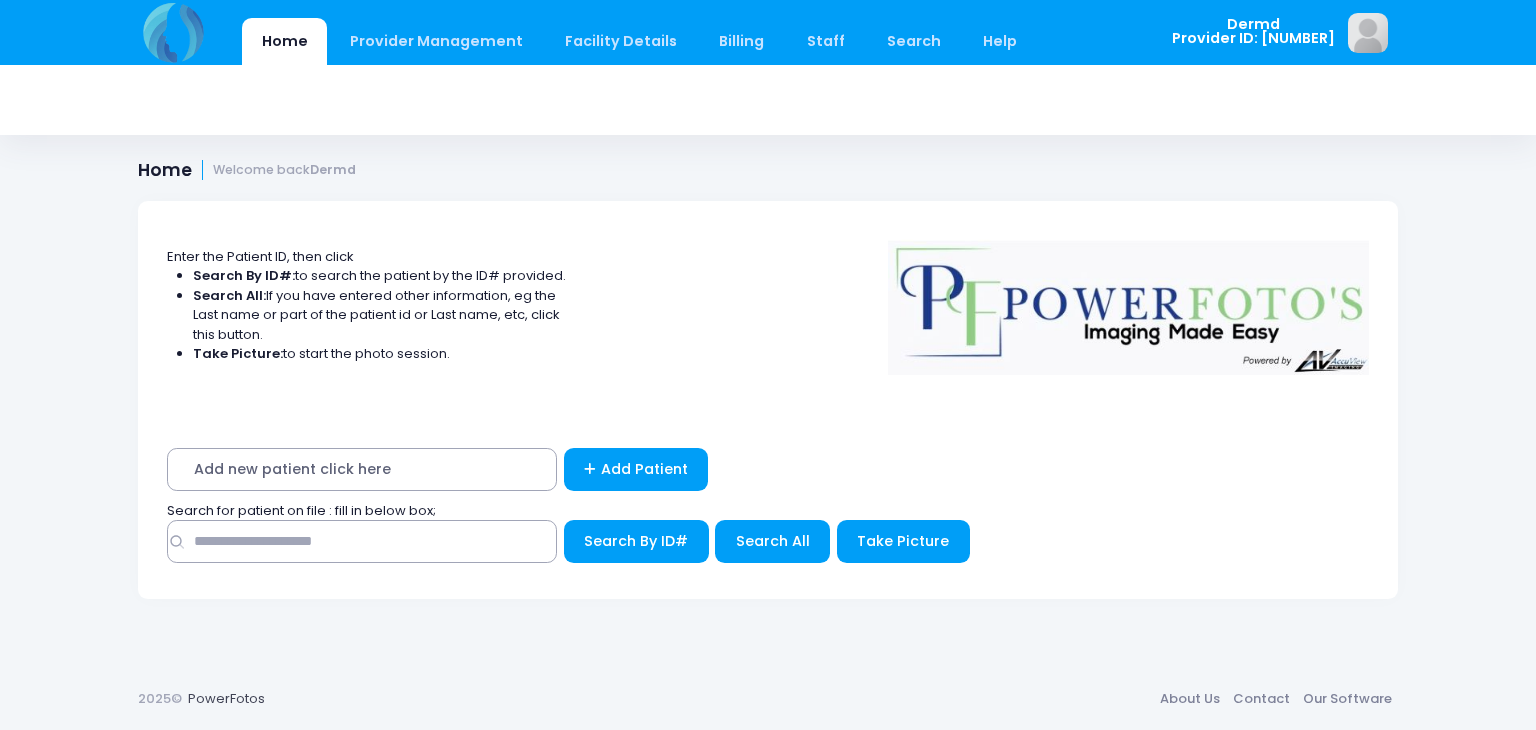 scroll, scrollTop: 0, scrollLeft: 0, axis: both 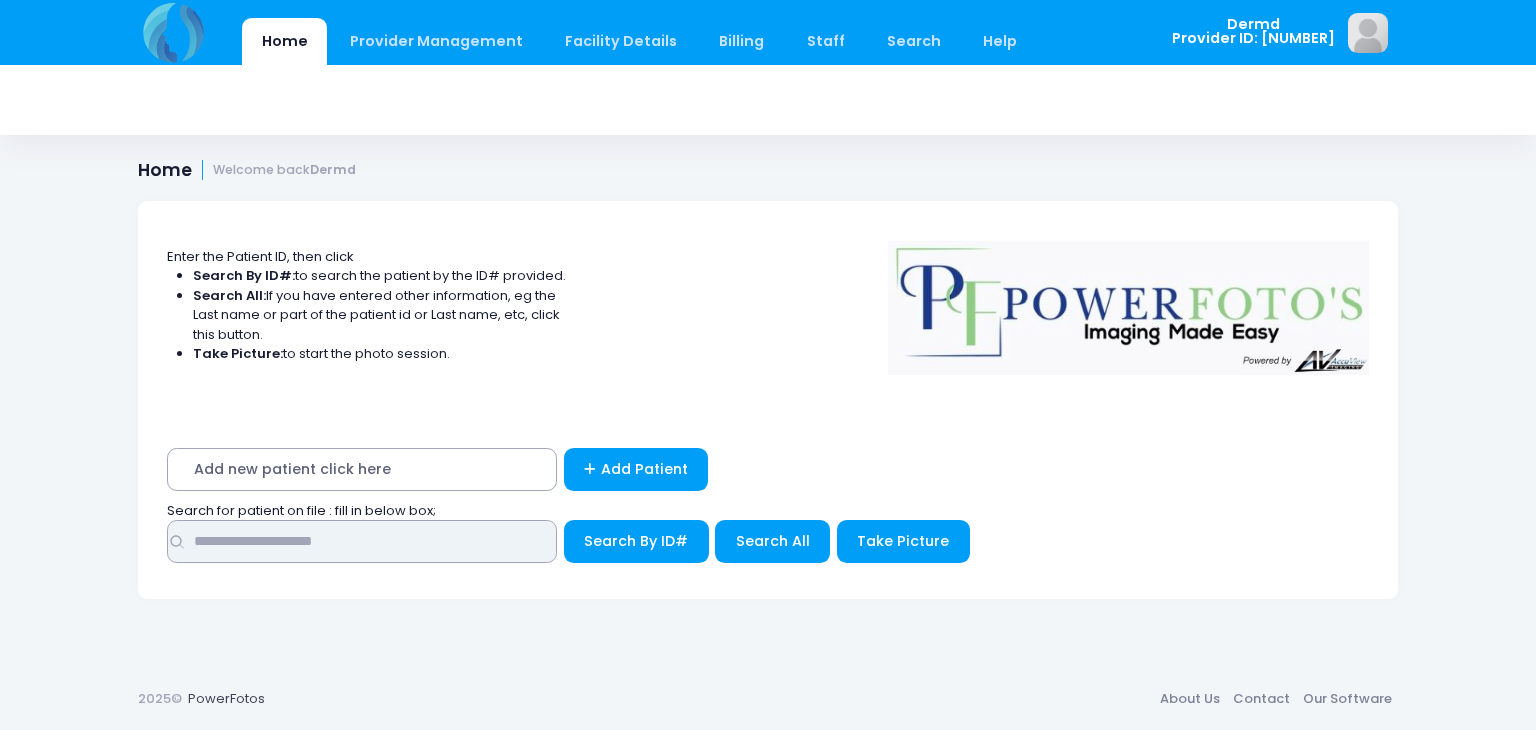click at bounding box center (362, 541) 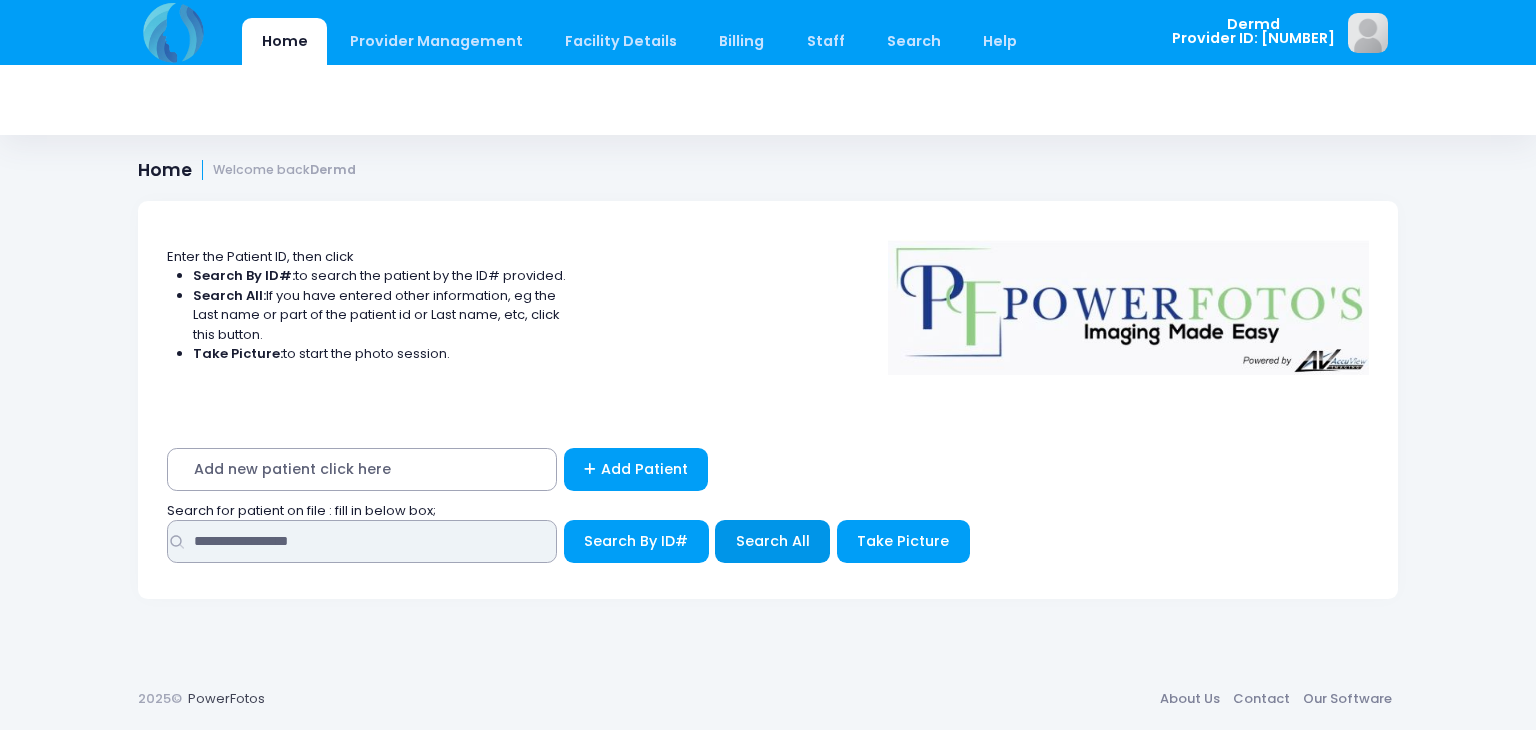 type on "**********" 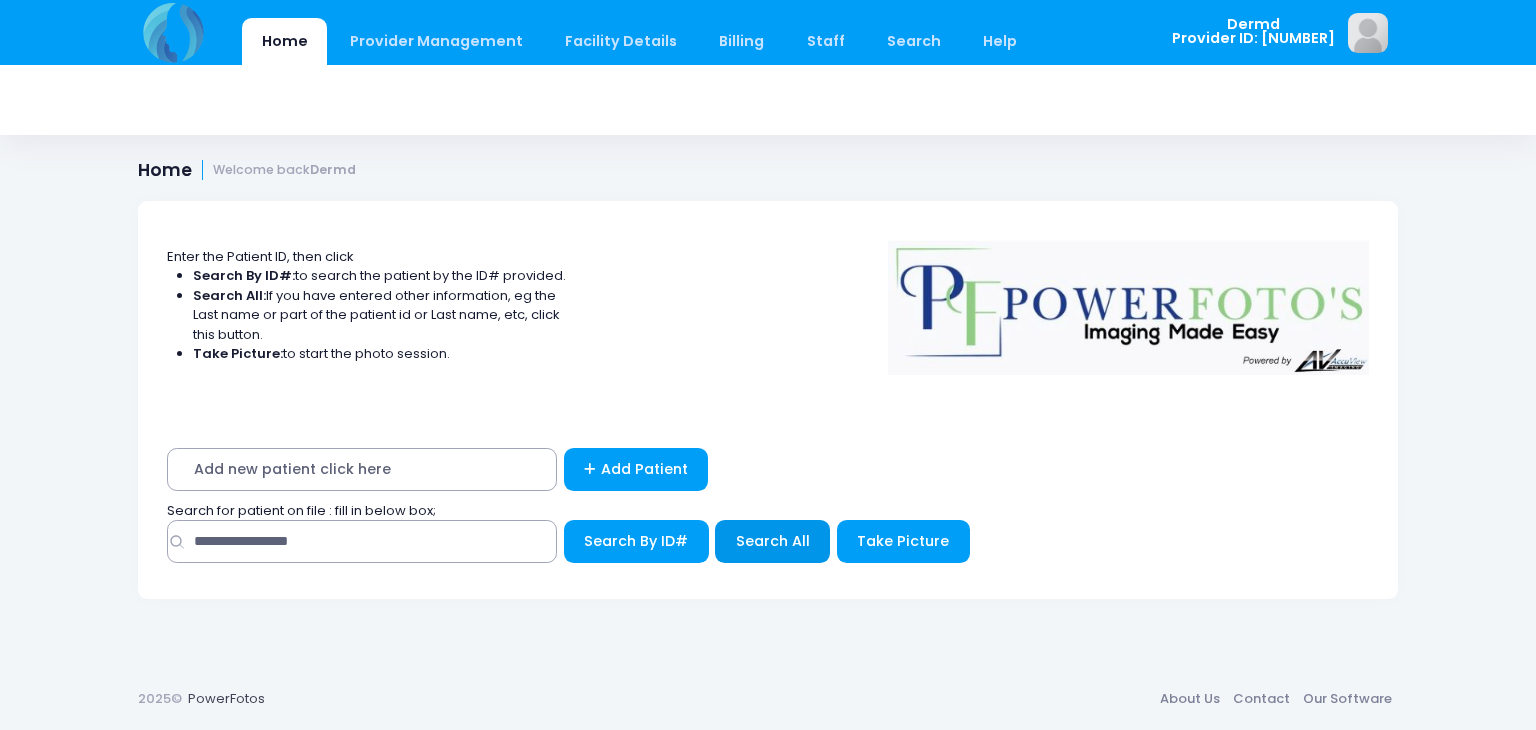 click on "Search All" at bounding box center (772, 541) 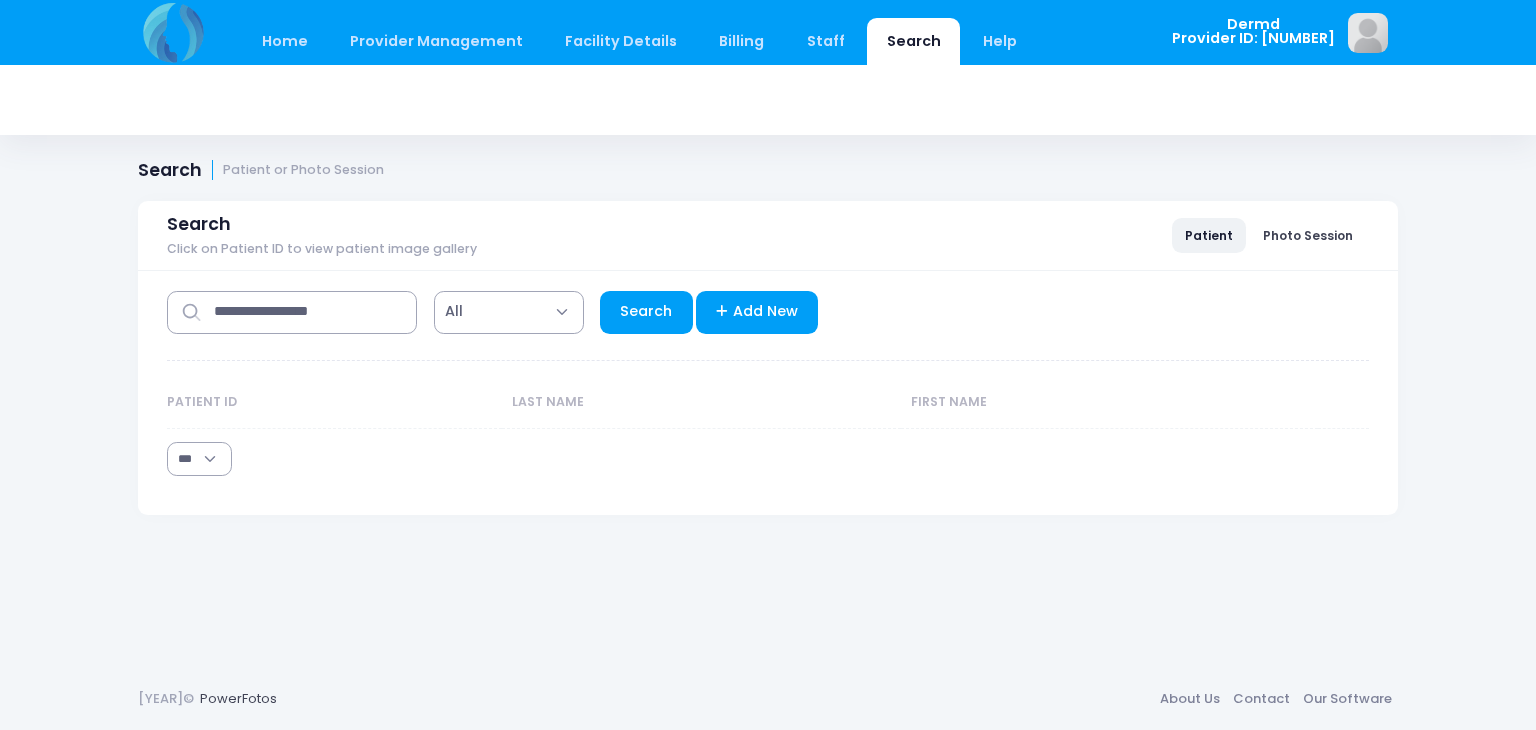 scroll, scrollTop: 0, scrollLeft: 0, axis: both 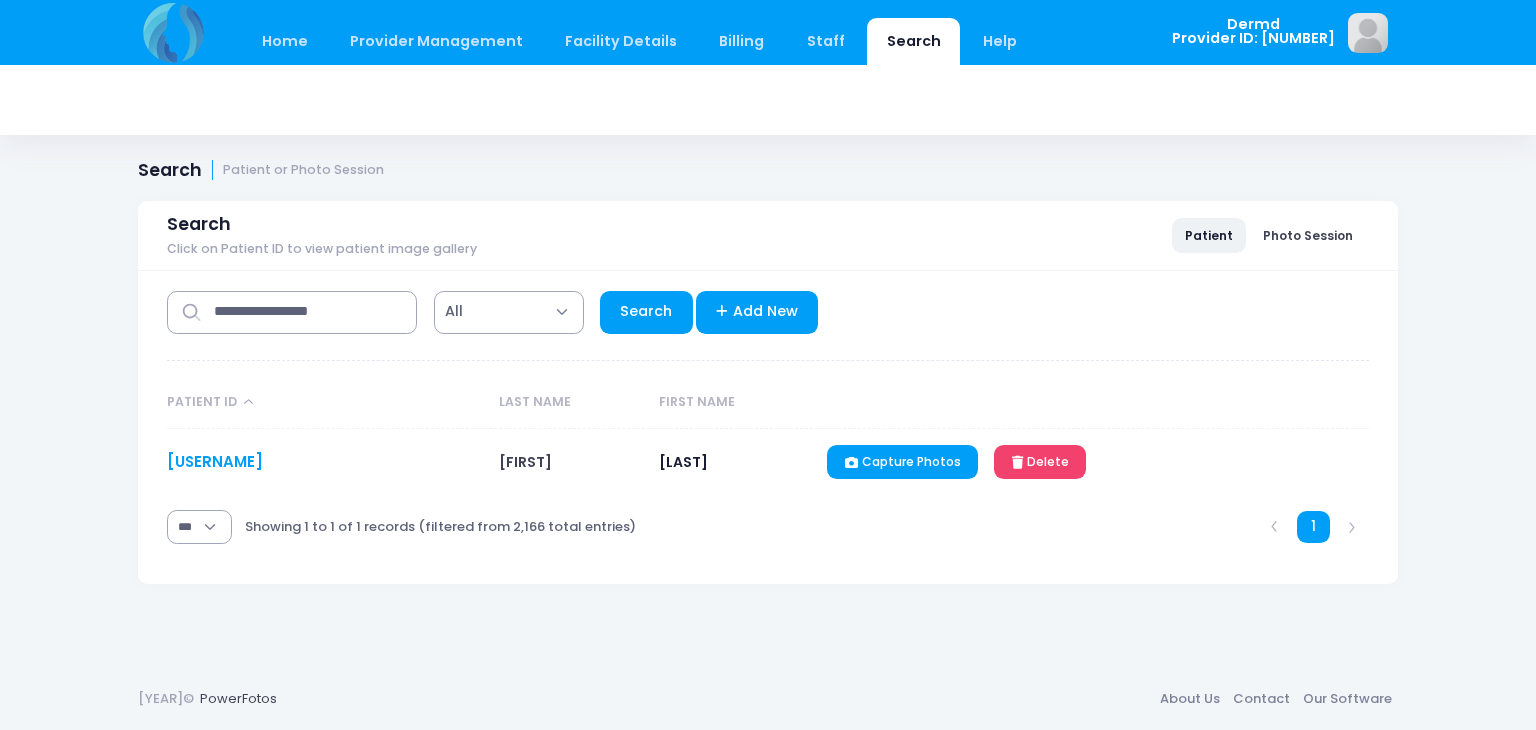 click on "[LAST]" at bounding box center [215, 461] 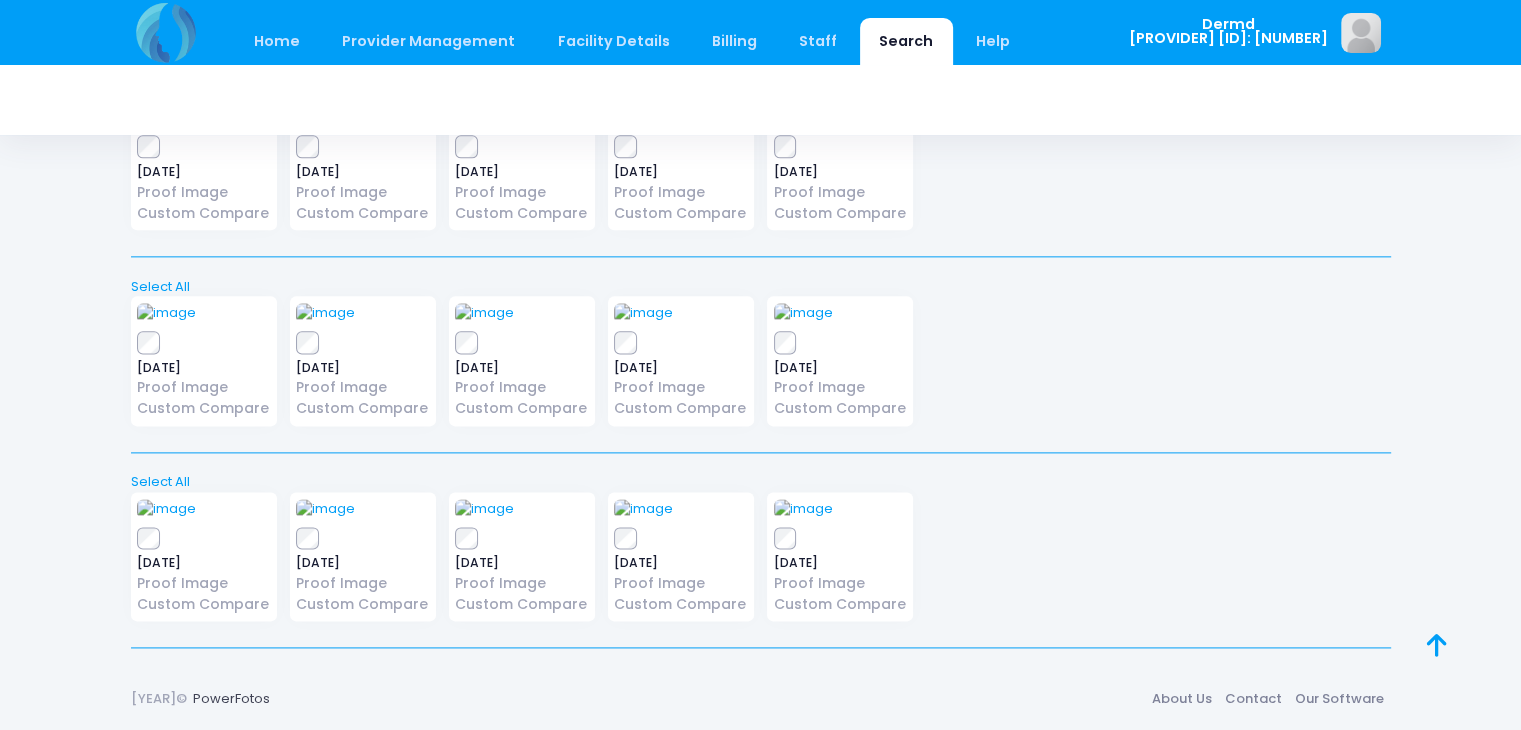 scroll, scrollTop: 4910, scrollLeft: 0, axis: vertical 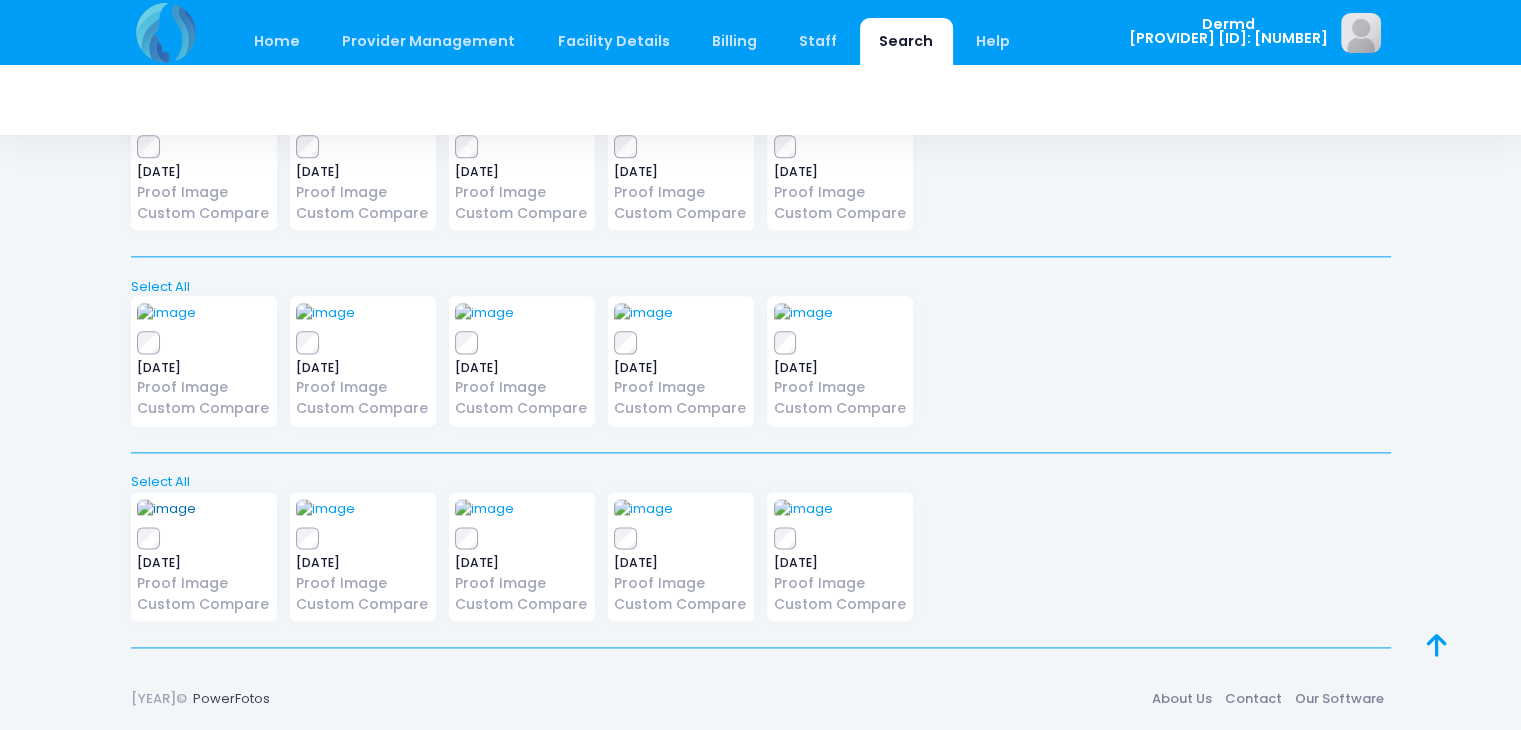click at bounding box center (166, 509) 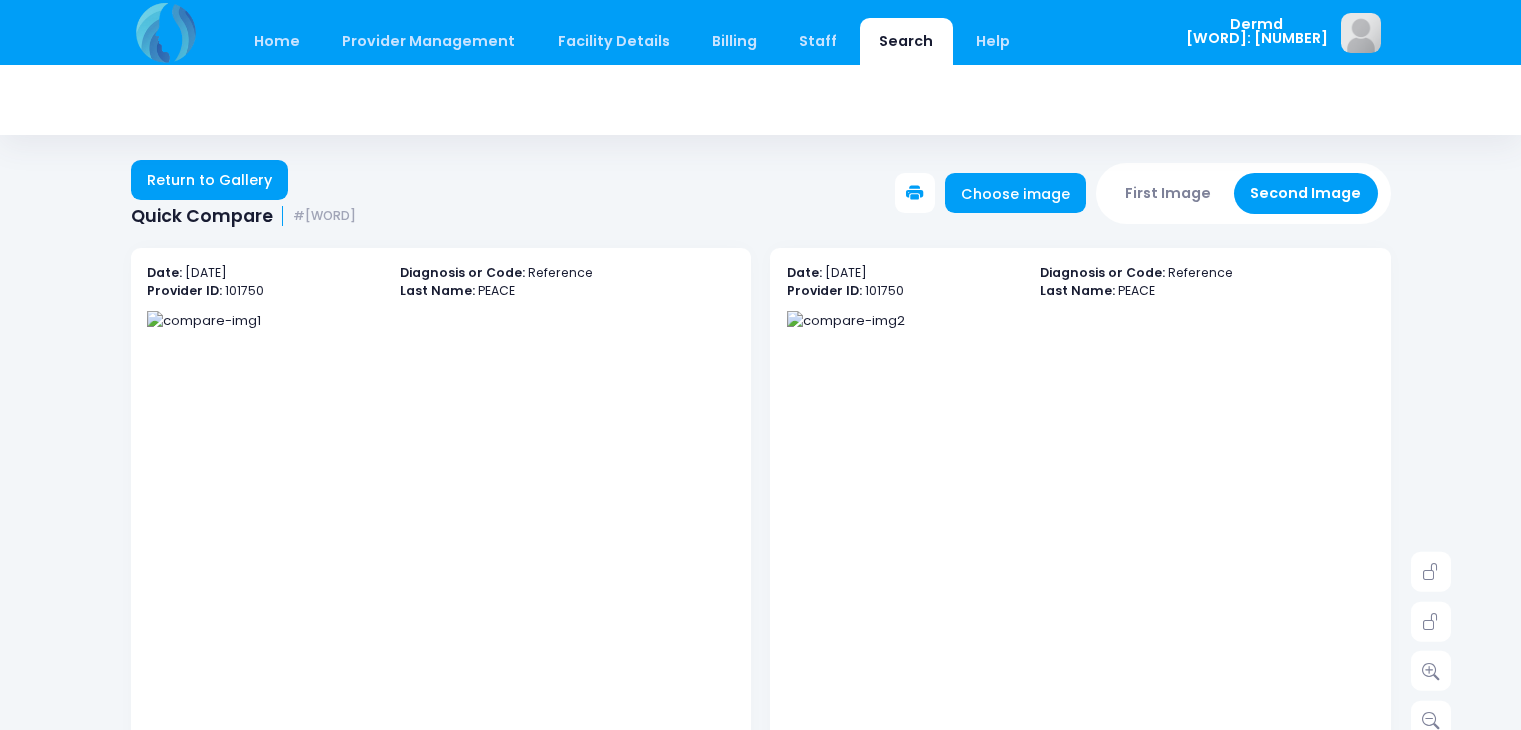 scroll, scrollTop: 0, scrollLeft: 0, axis: both 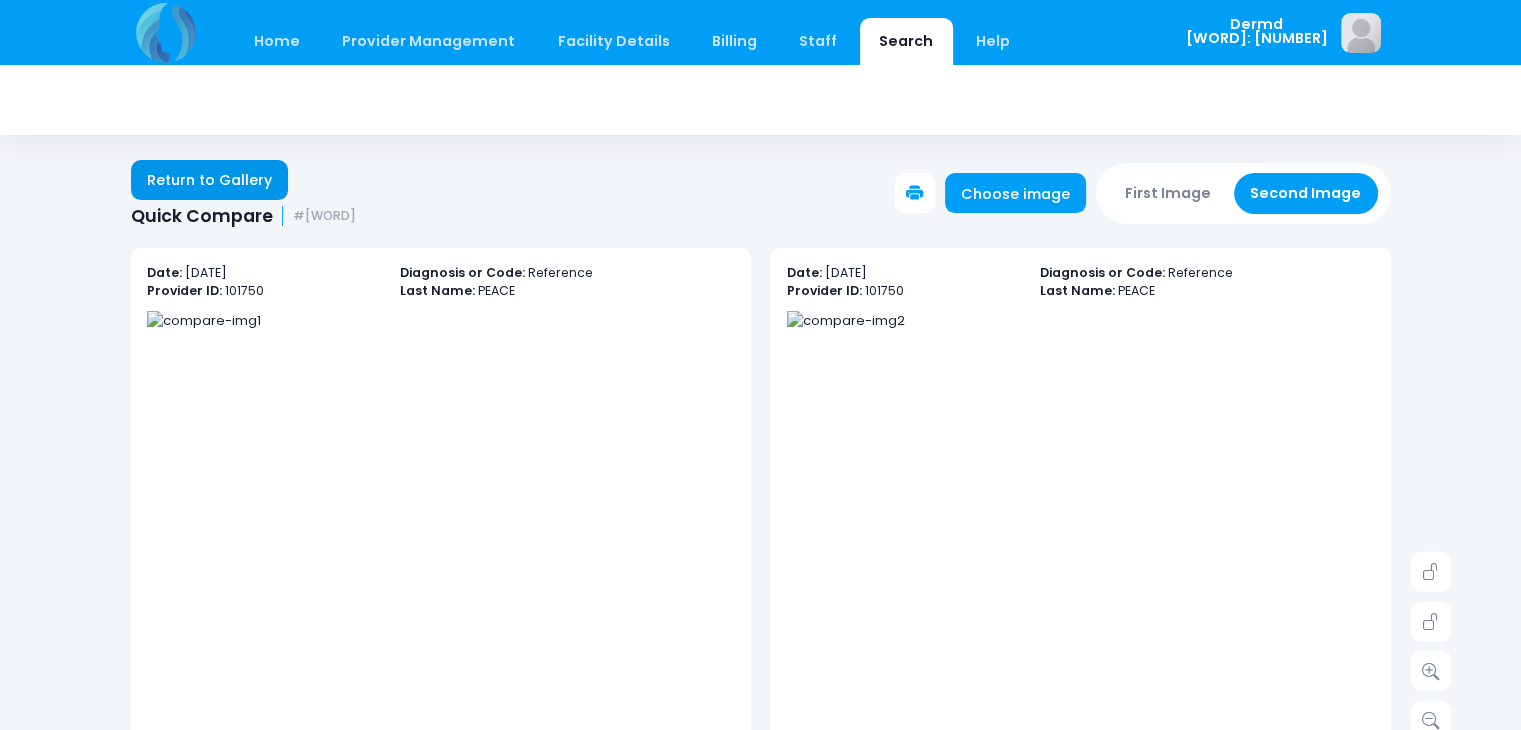 click on "Return to Gallery" at bounding box center (210, 180) 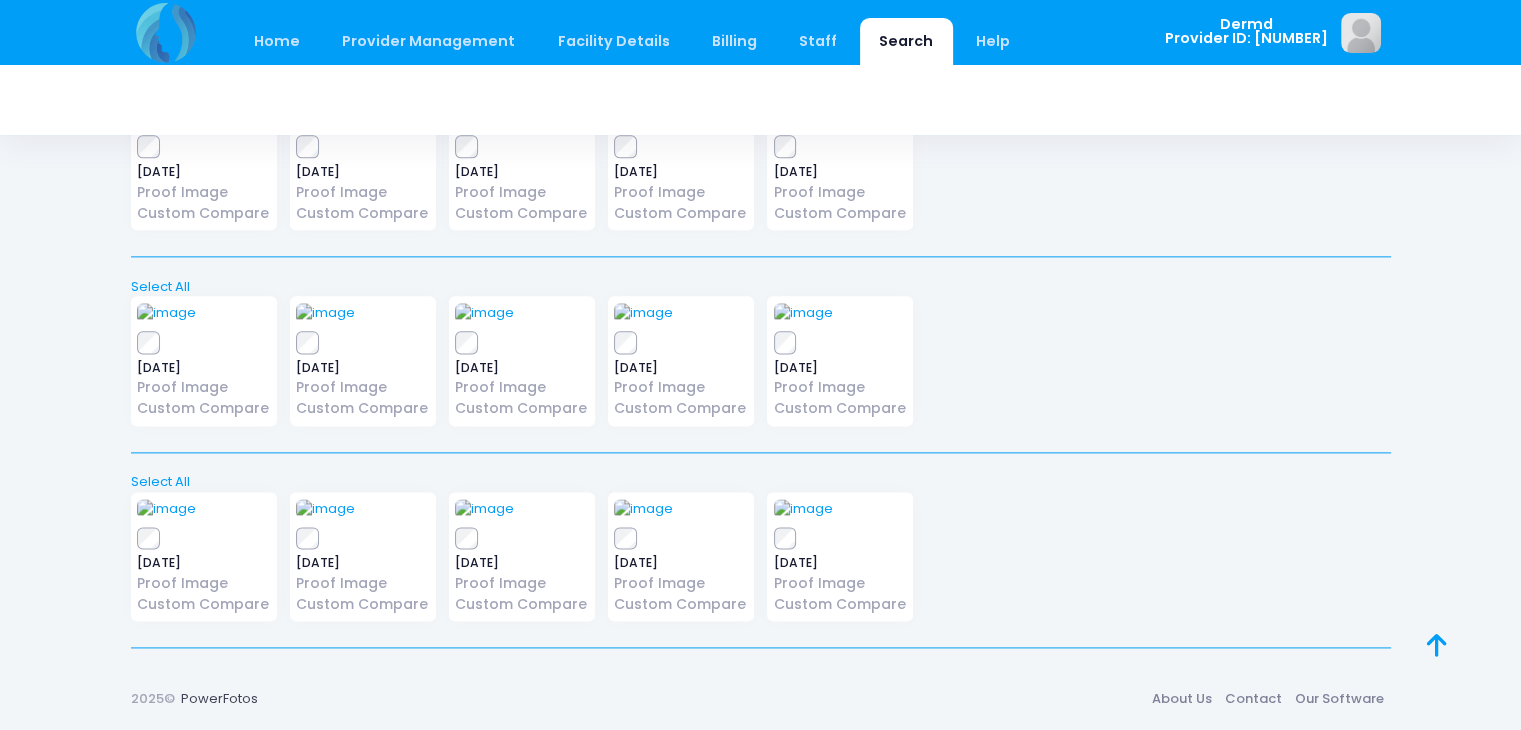 scroll, scrollTop: 4910, scrollLeft: 0, axis: vertical 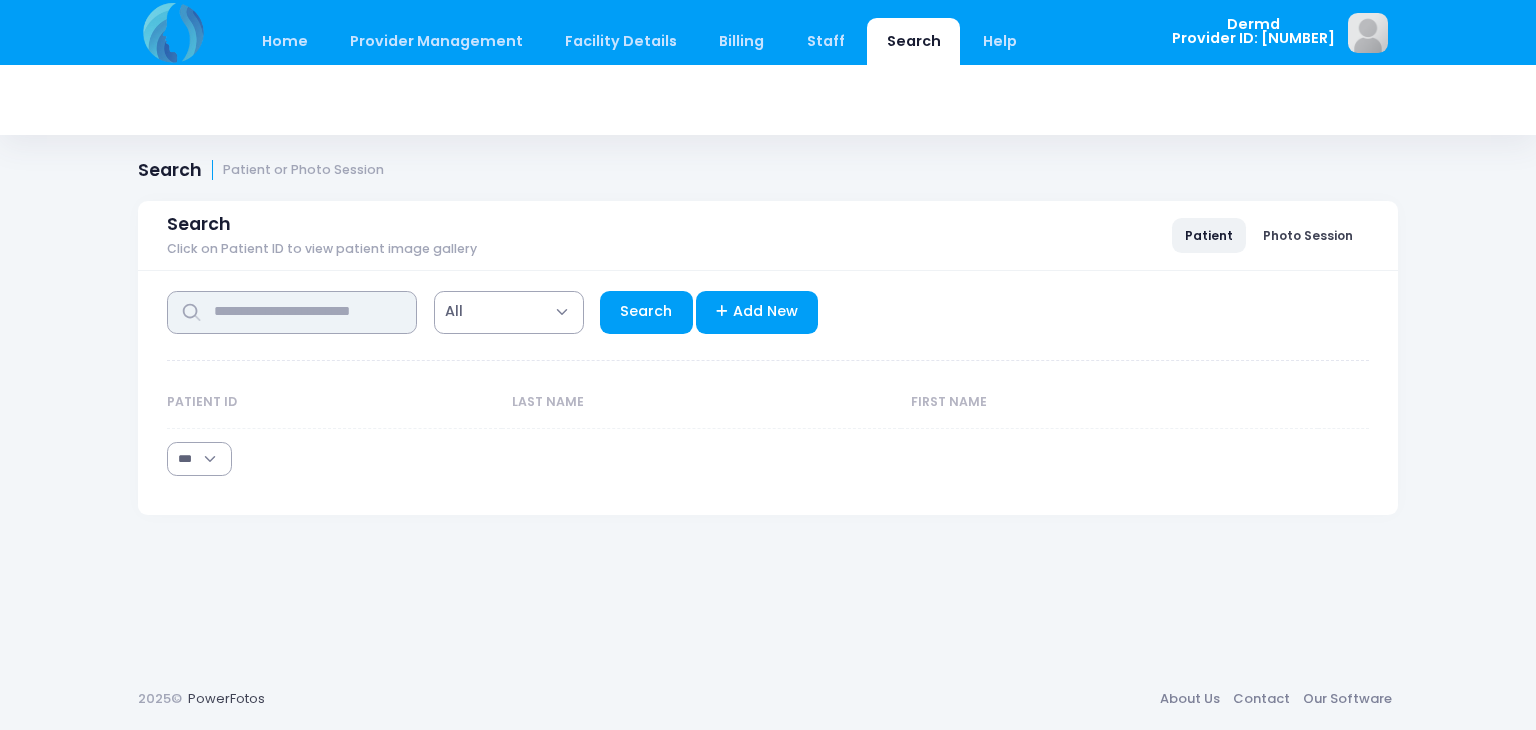 click at bounding box center (292, 312) 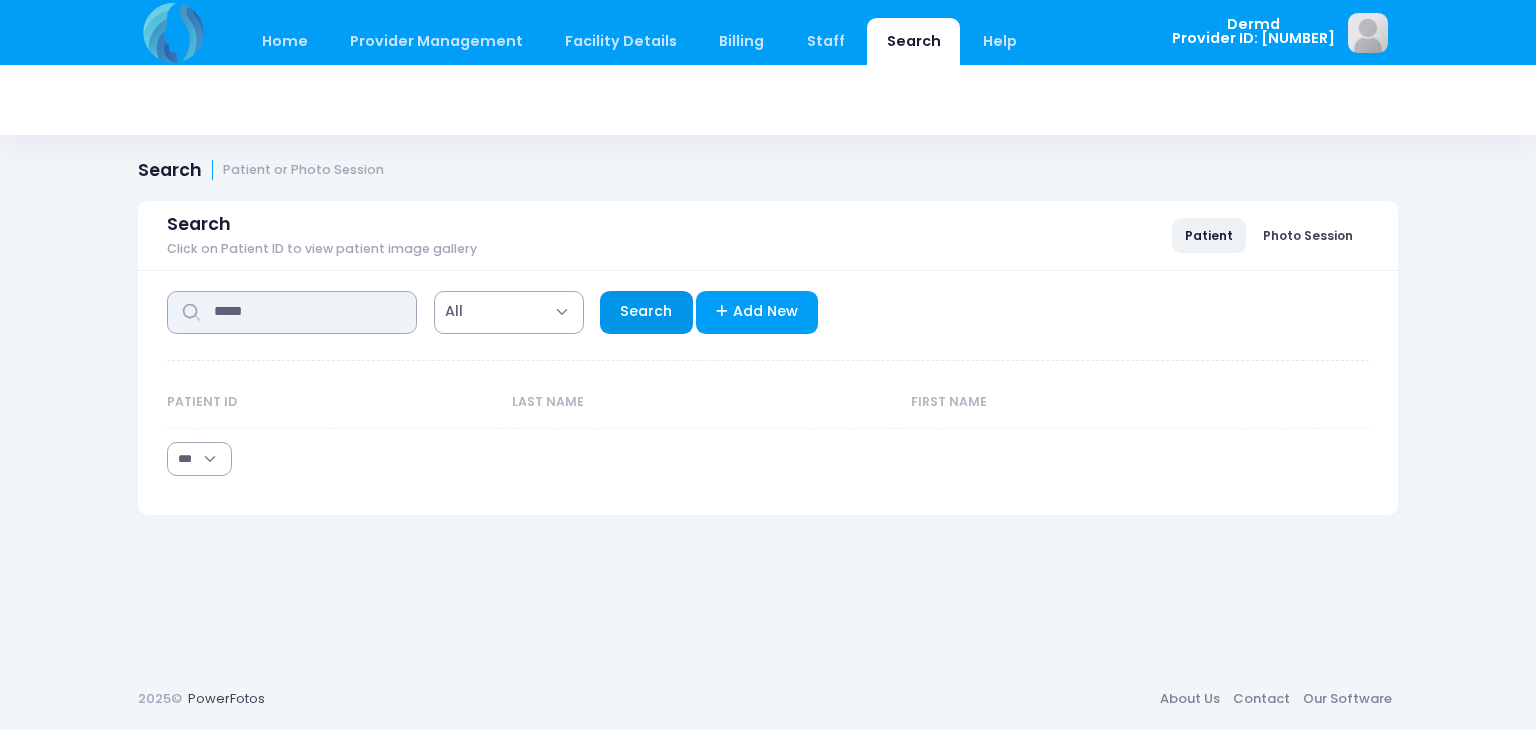type on "*****" 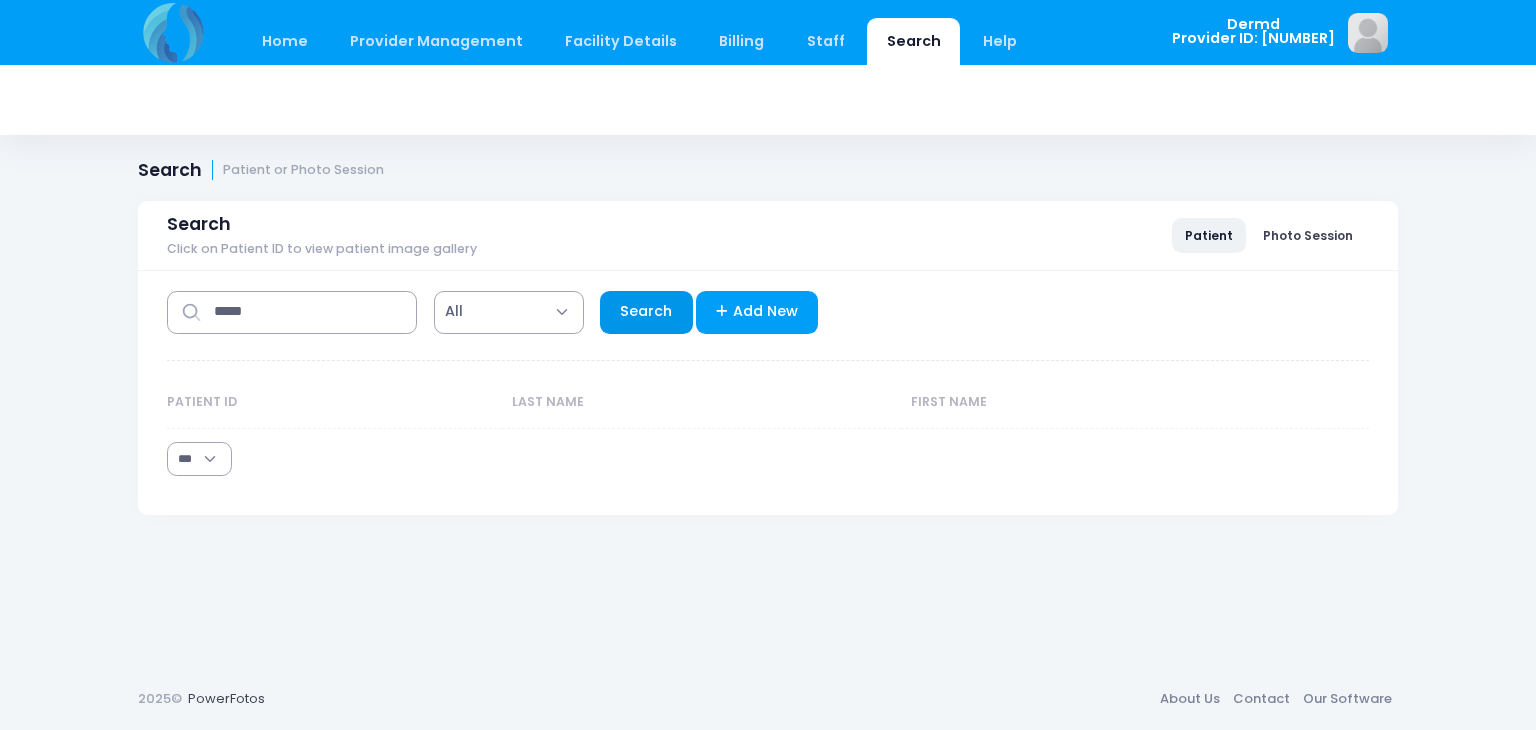 click on "Search" at bounding box center (646, 312) 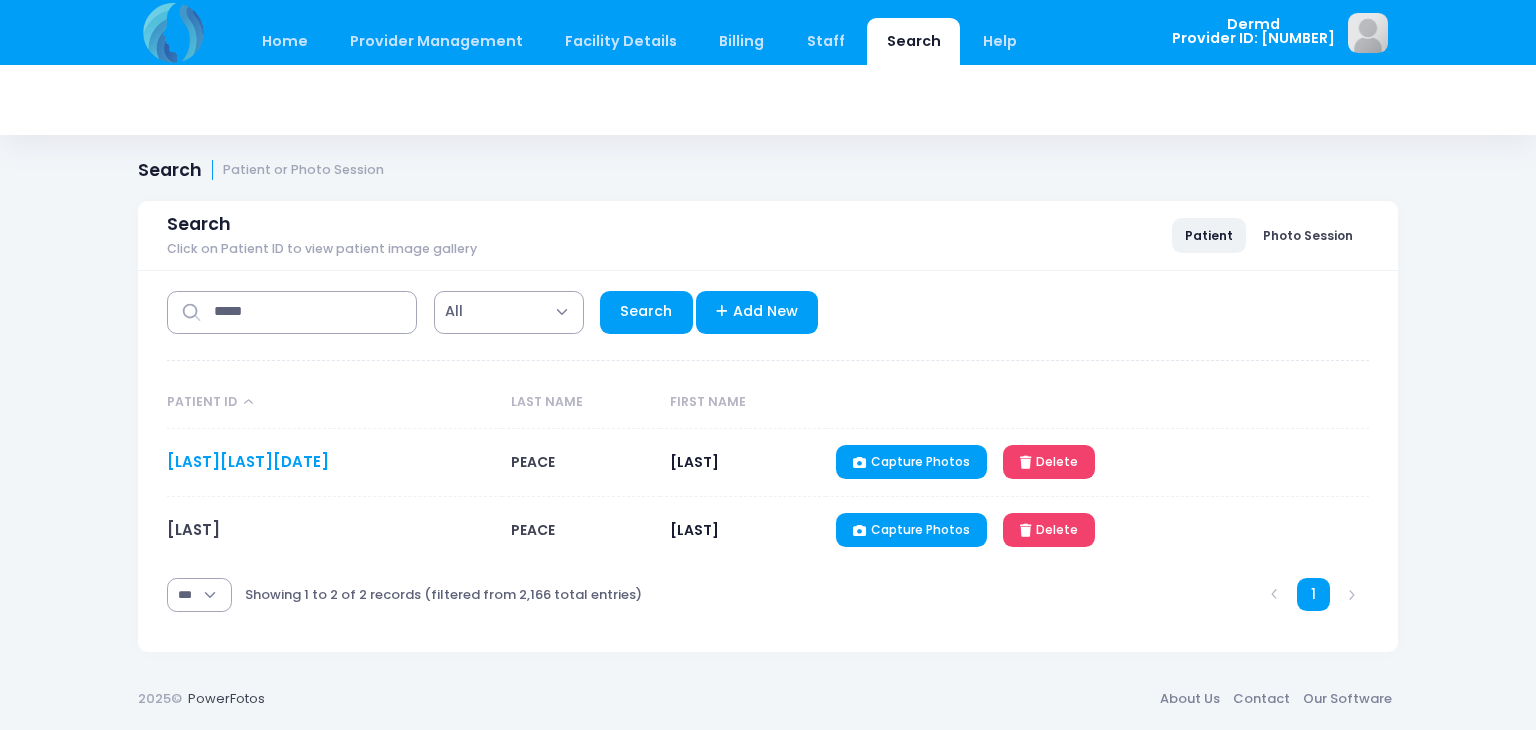 click on "PEACETON06071961" at bounding box center (248, 461) 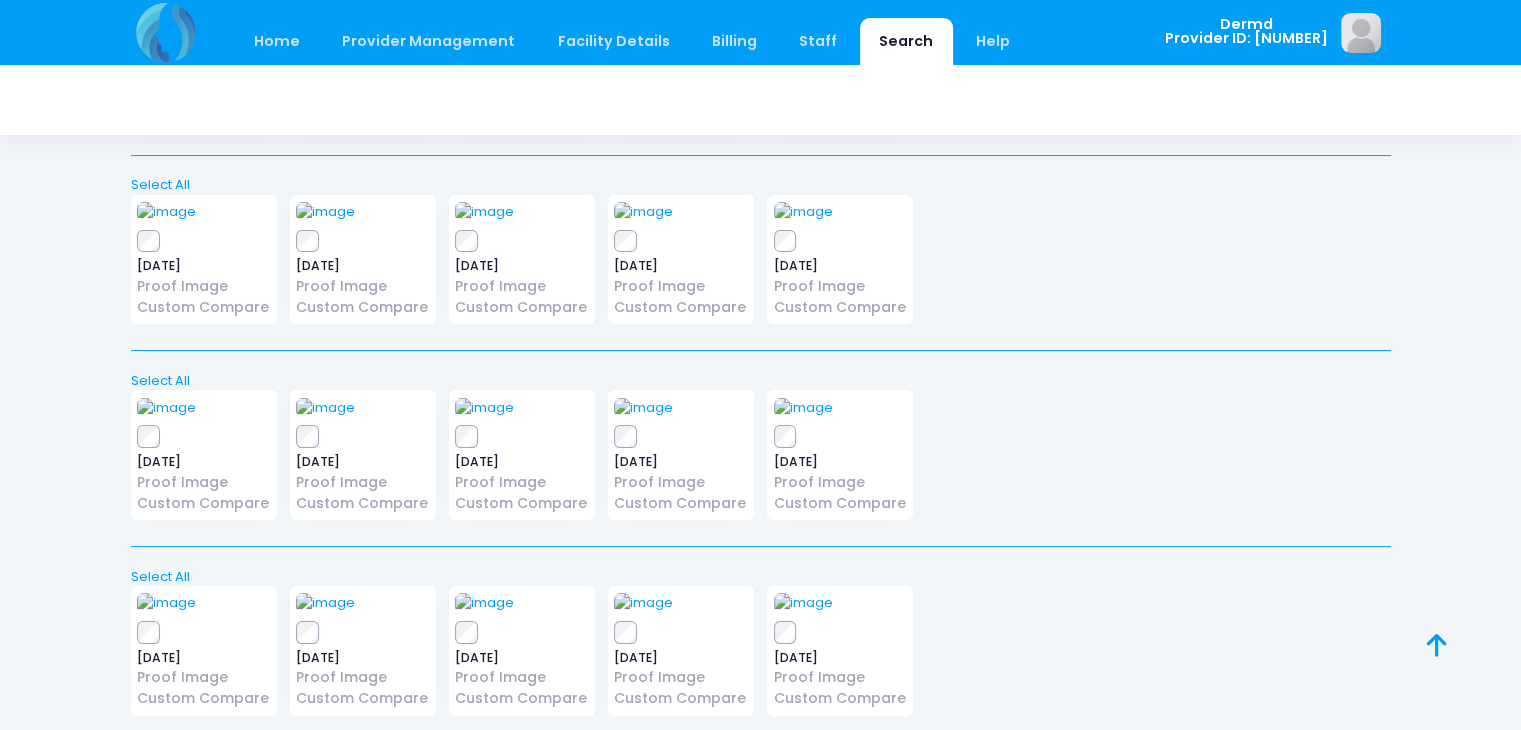 scroll, scrollTop: 0, scrollLeft: 0, axis: both 